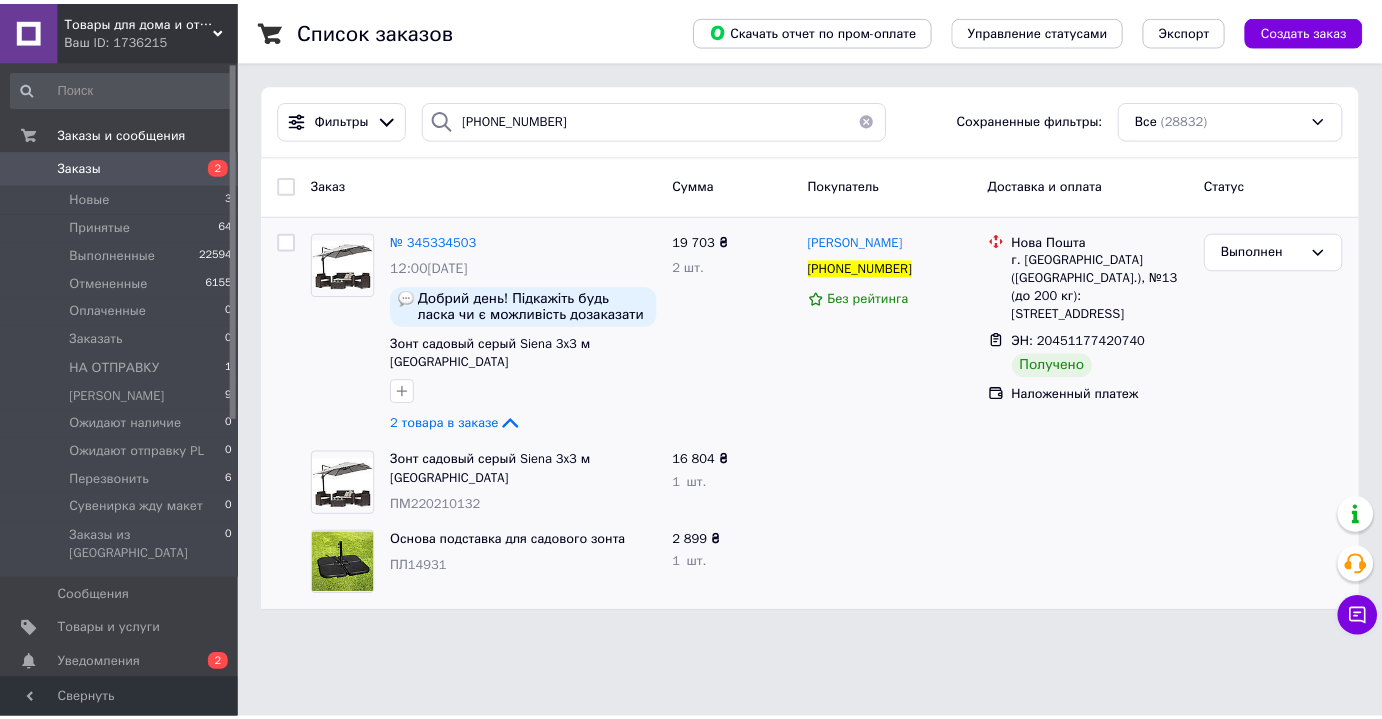 scroll, scrollTop: 0, scrollLeft: 0, axis: both 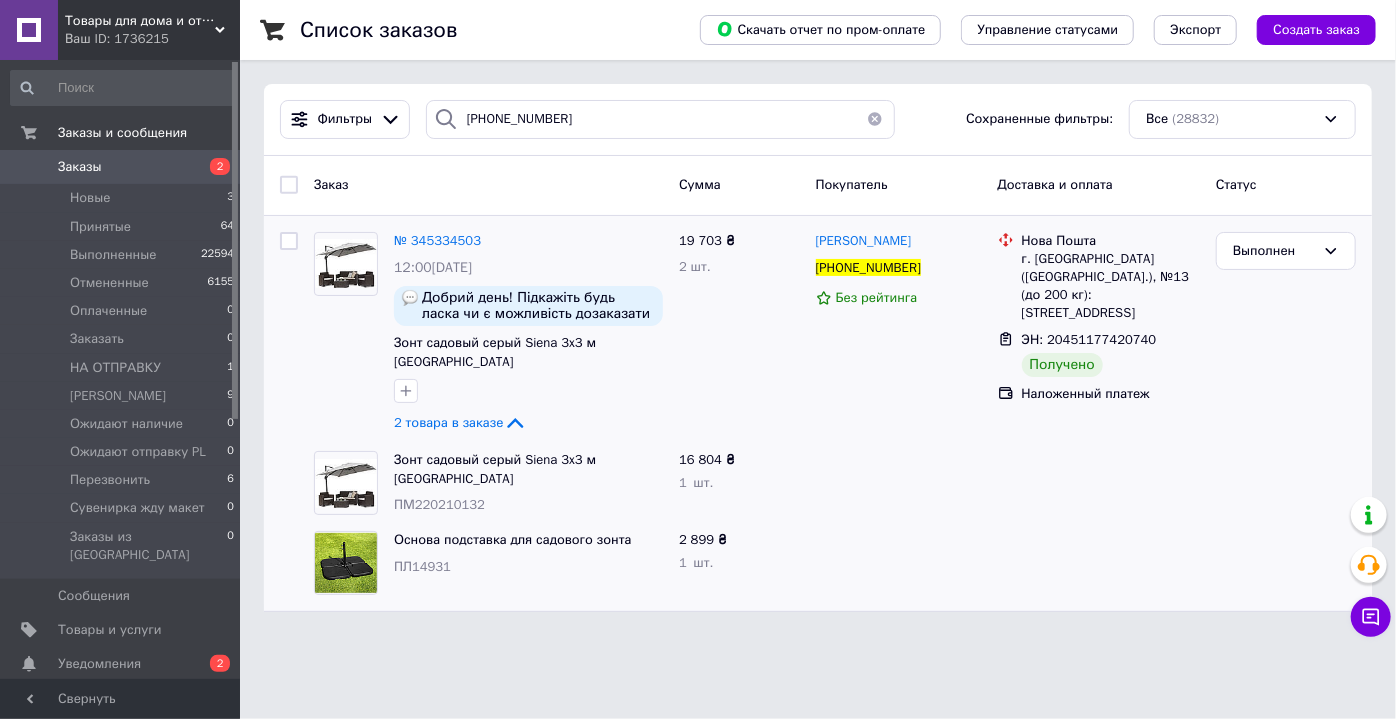 click at bounding box center [875, 119] 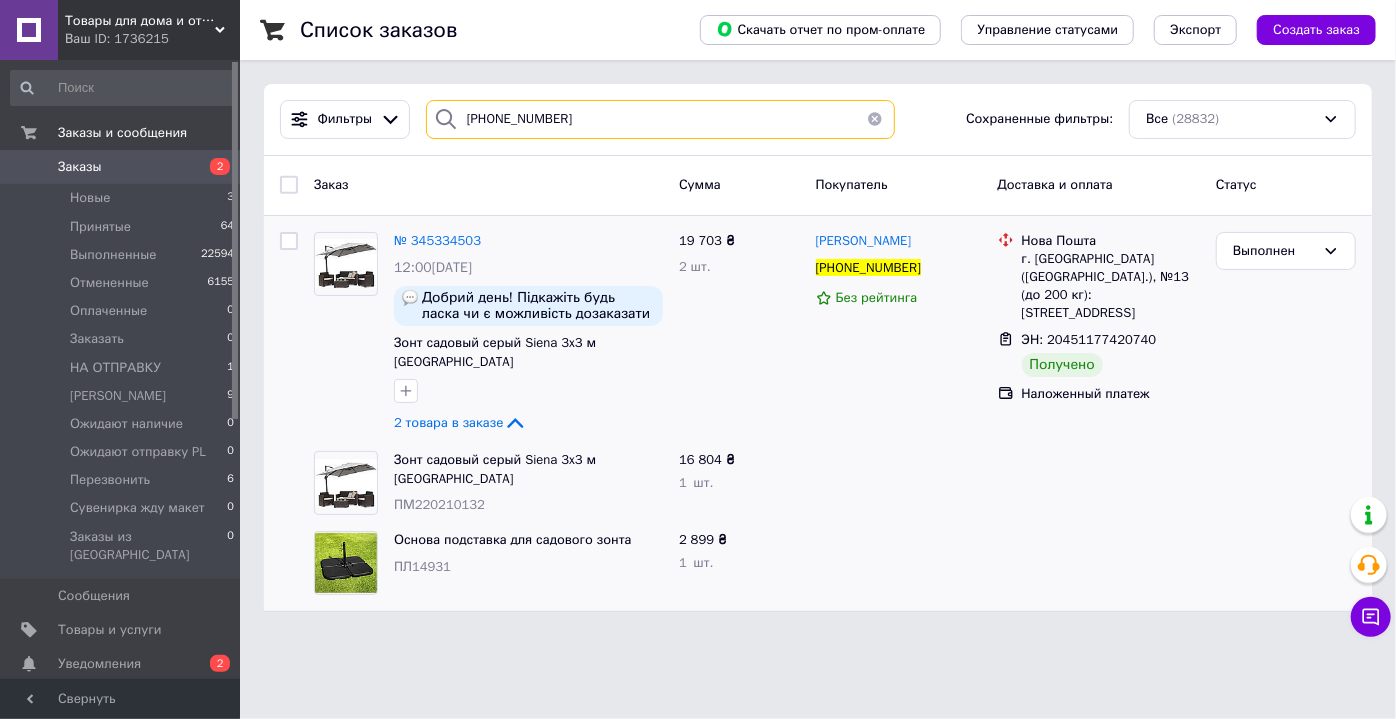 type 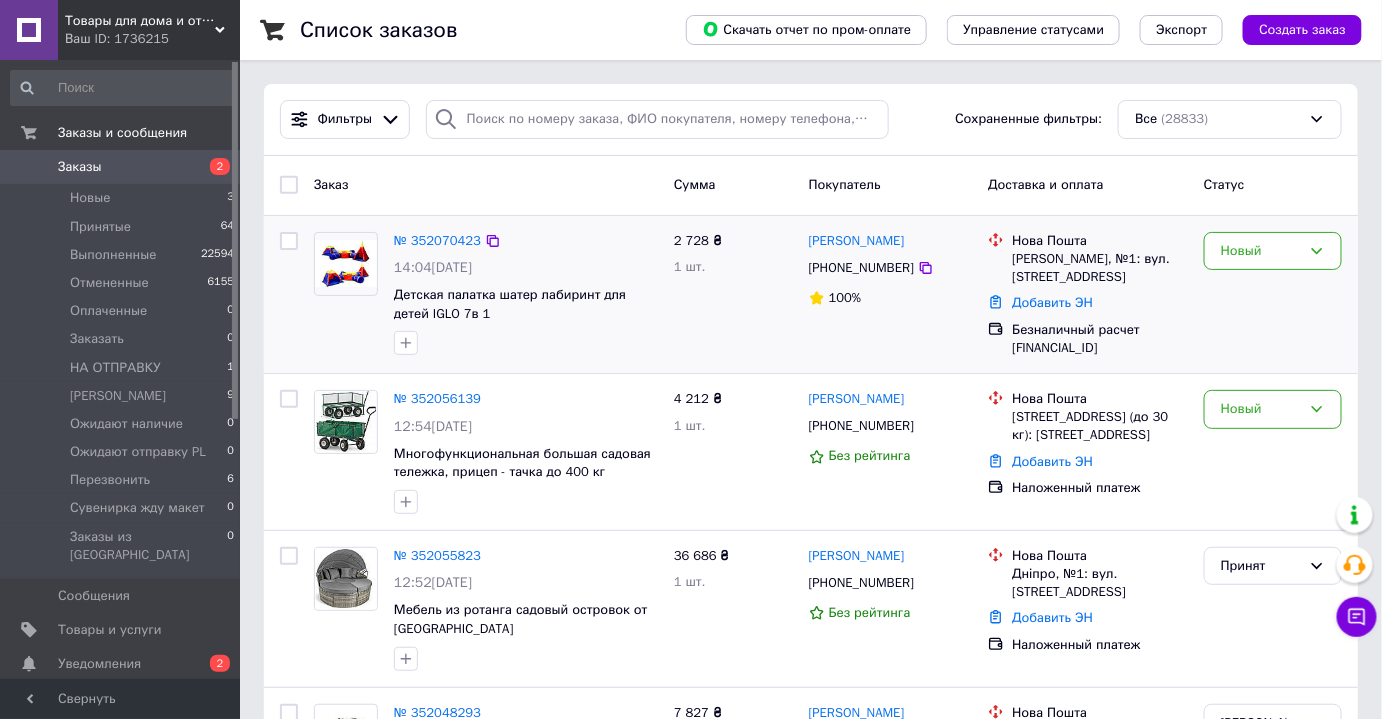 click at bounding box center [526, 343] 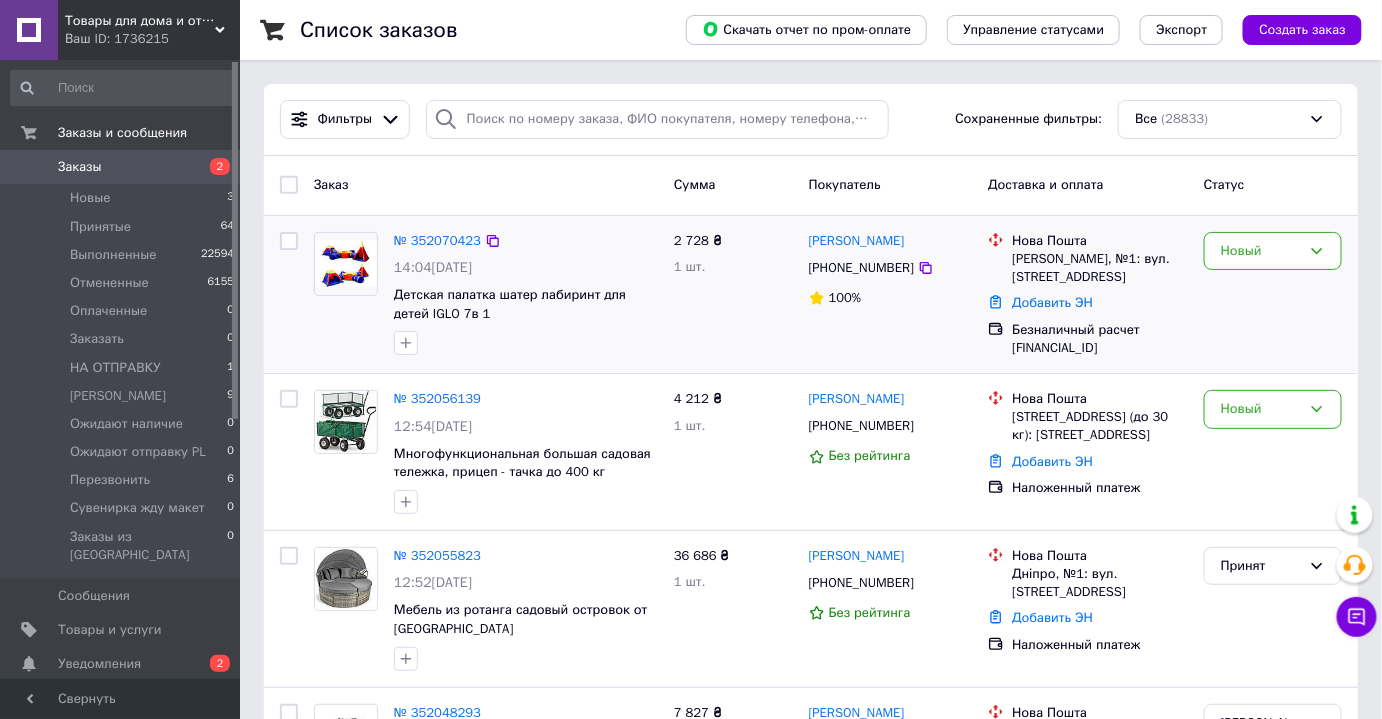 click at bounding box center (346, 294) 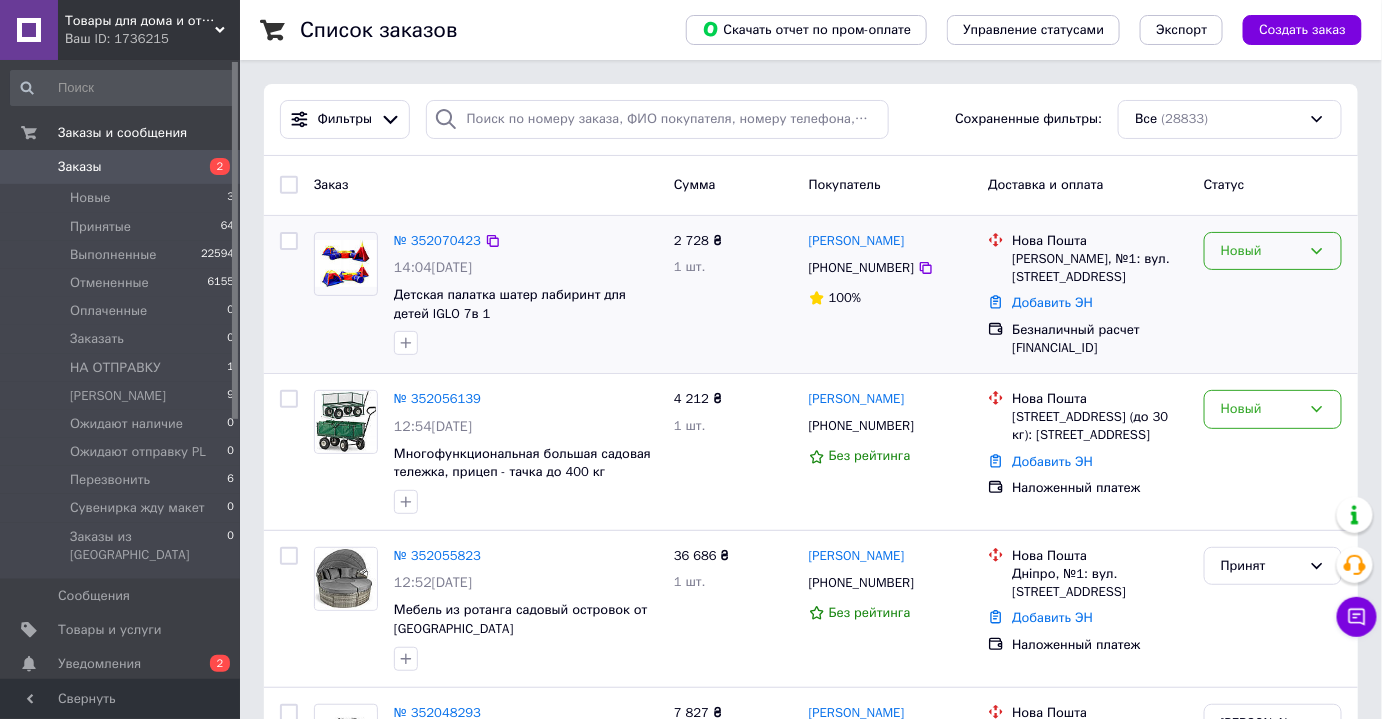 click on "Новый" at bounding box center (1261, 251) 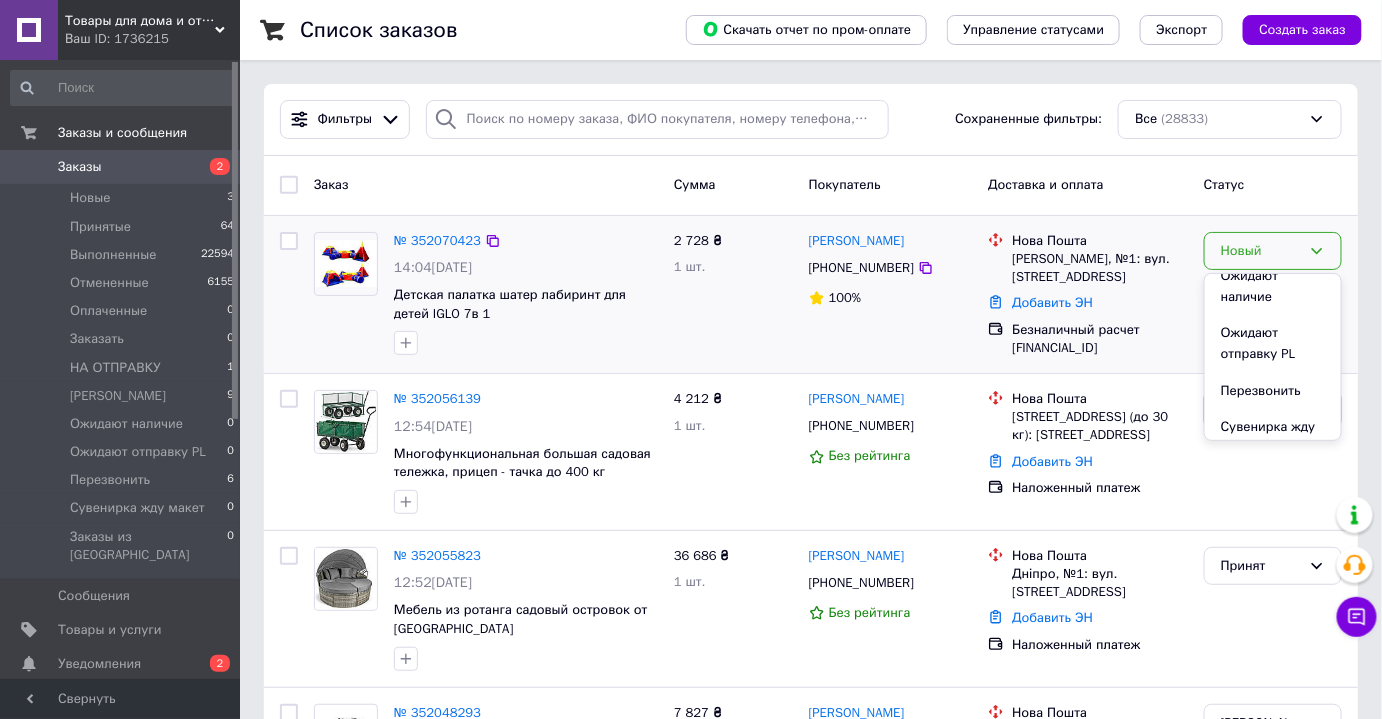 scroll, scrollTop: 181, scrollLeft: 0, axis: vertical 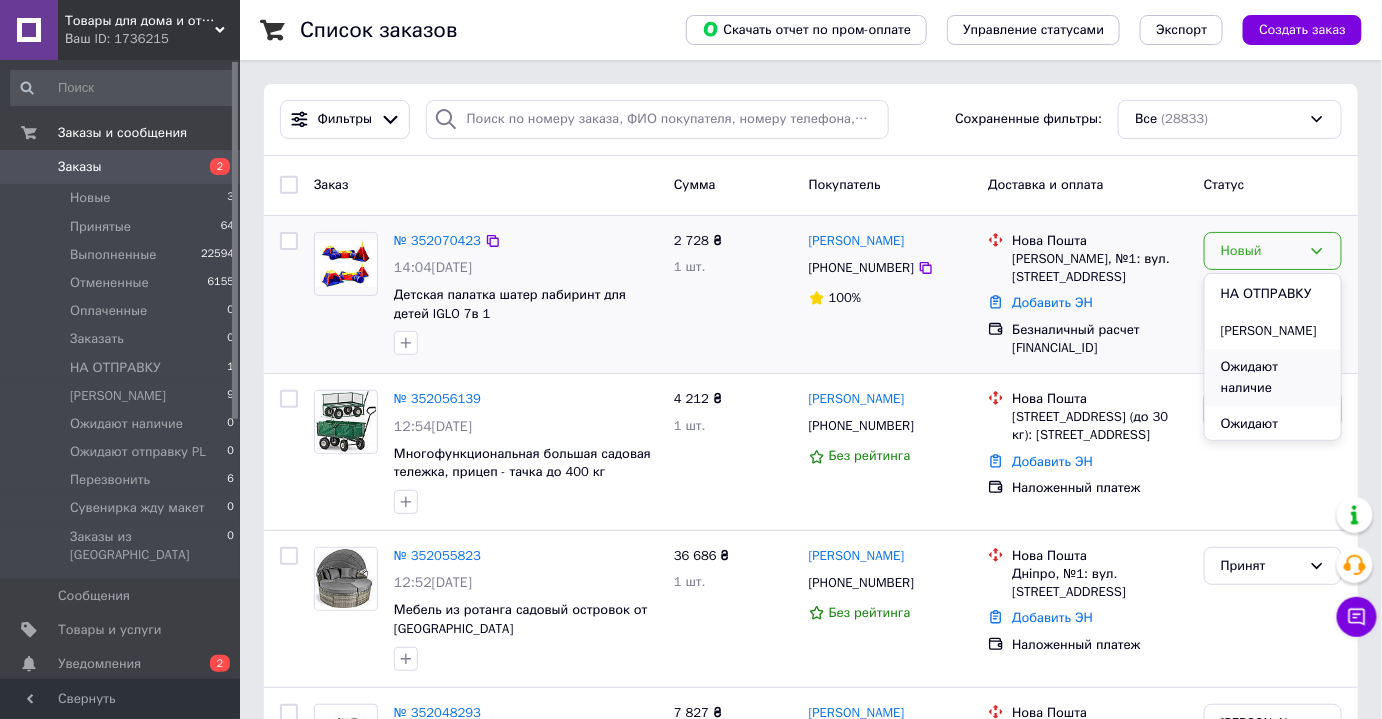 click on "Ожидают наличие" at bounding box center [1273, 377] 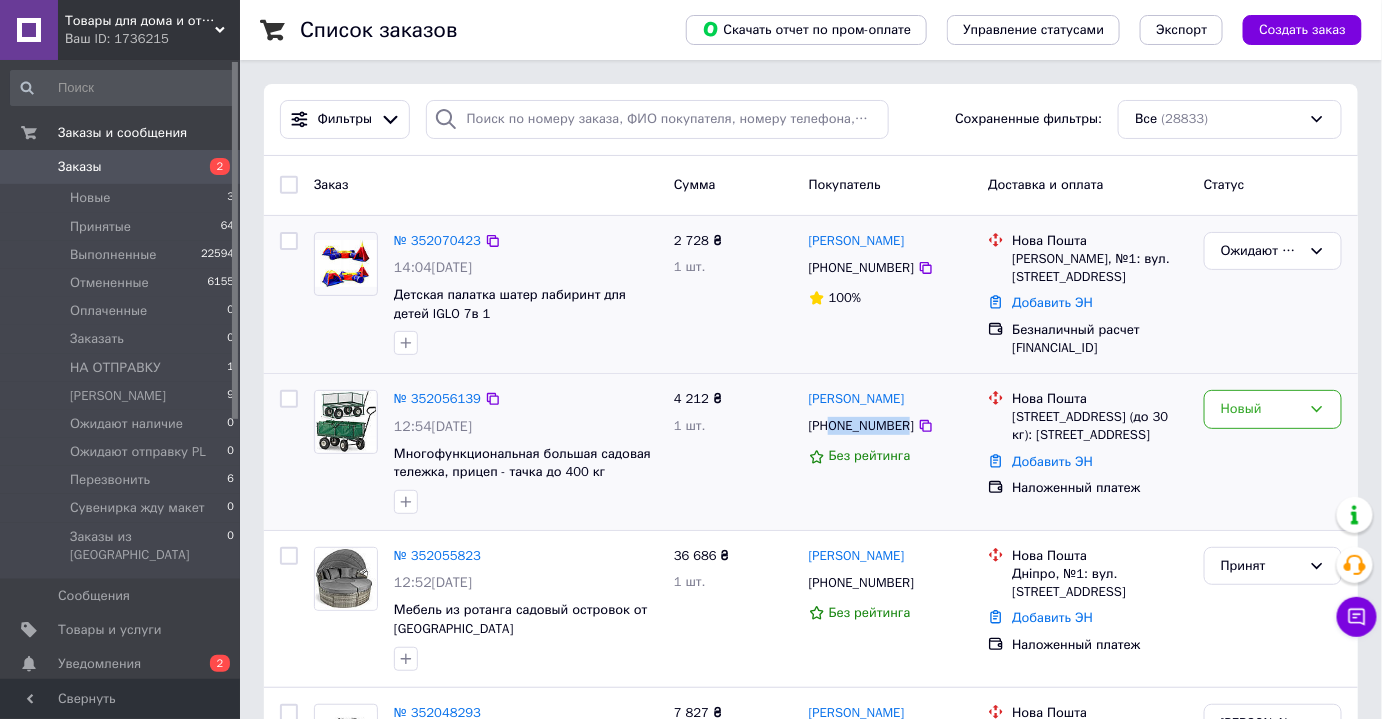 drag, startPoint x: 900, startPoint y: 423, endPoint x: 831, endPoint y: 428, distance: 69.18092 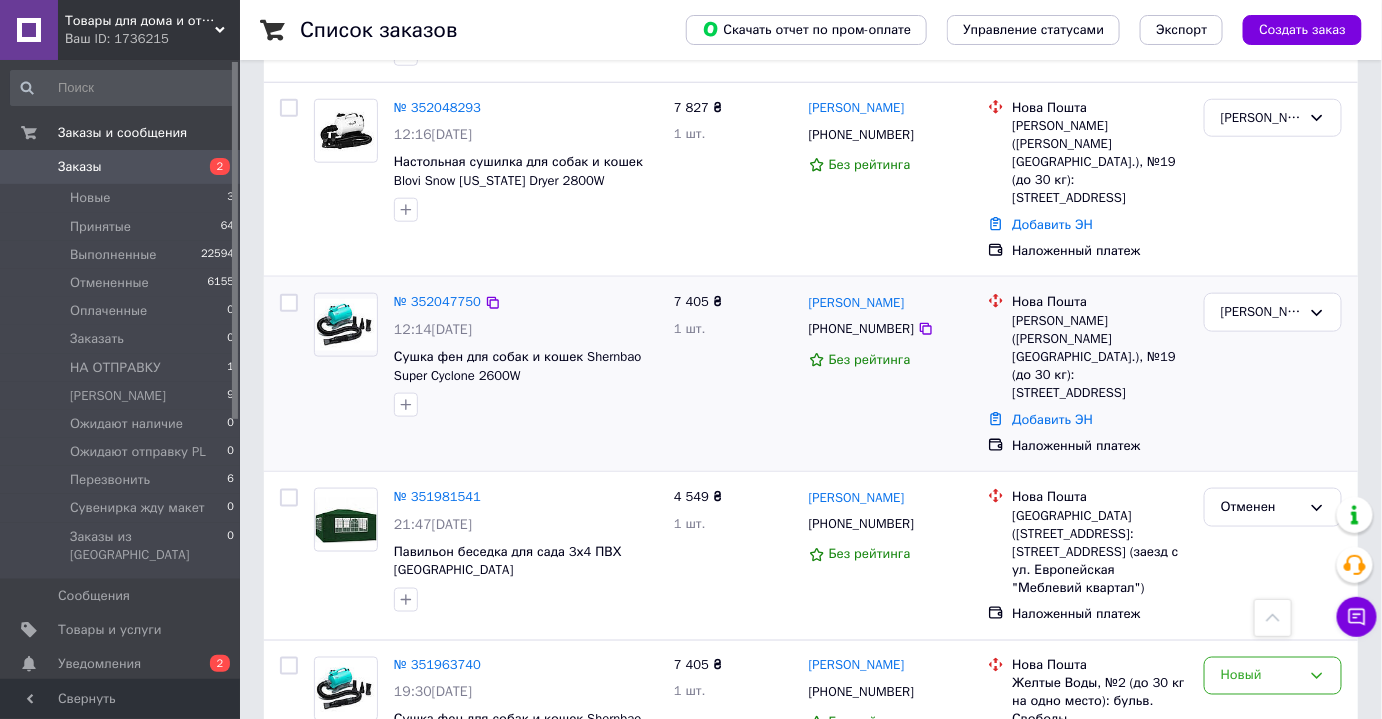 scroll, scrollTop: 636, scrollLeft: 0, axis: vertical 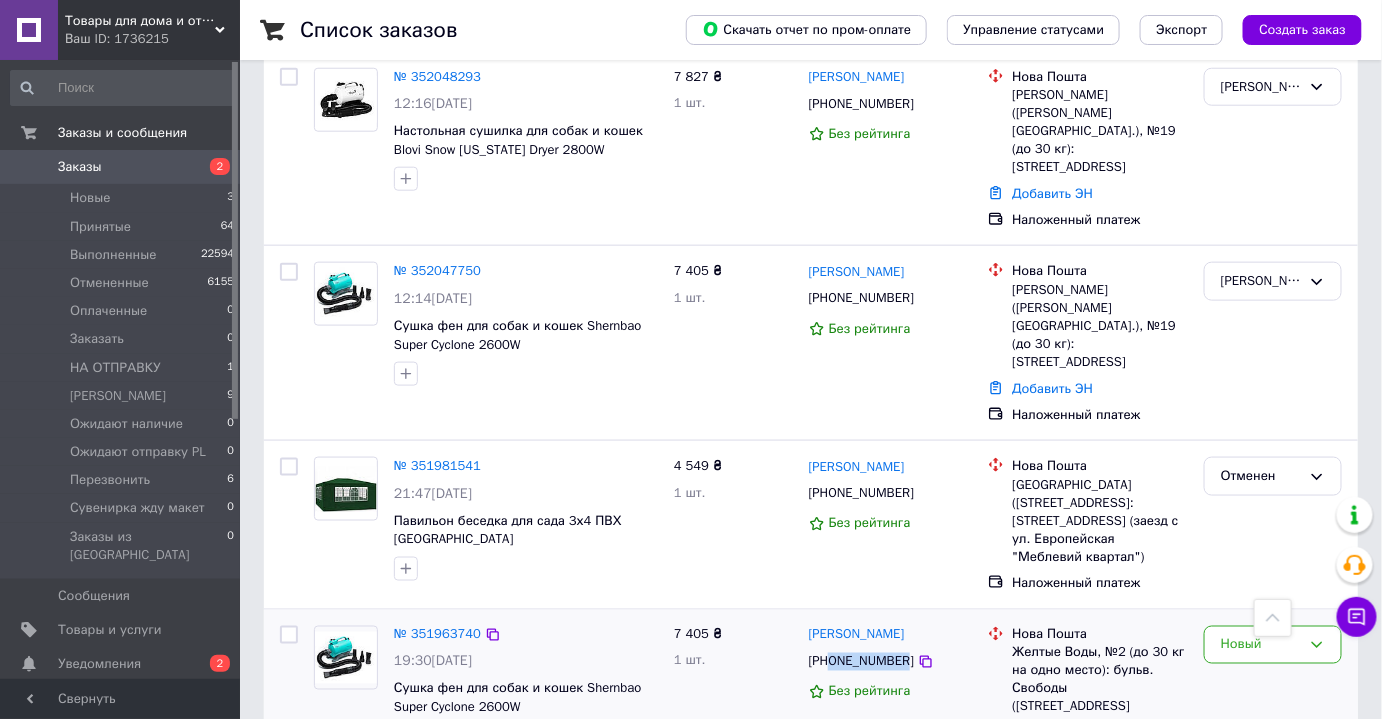 drag, startPoint x: 901, startPoint y: 575, endPoint x: 832, endPoint y: 569, distance: 69.260376 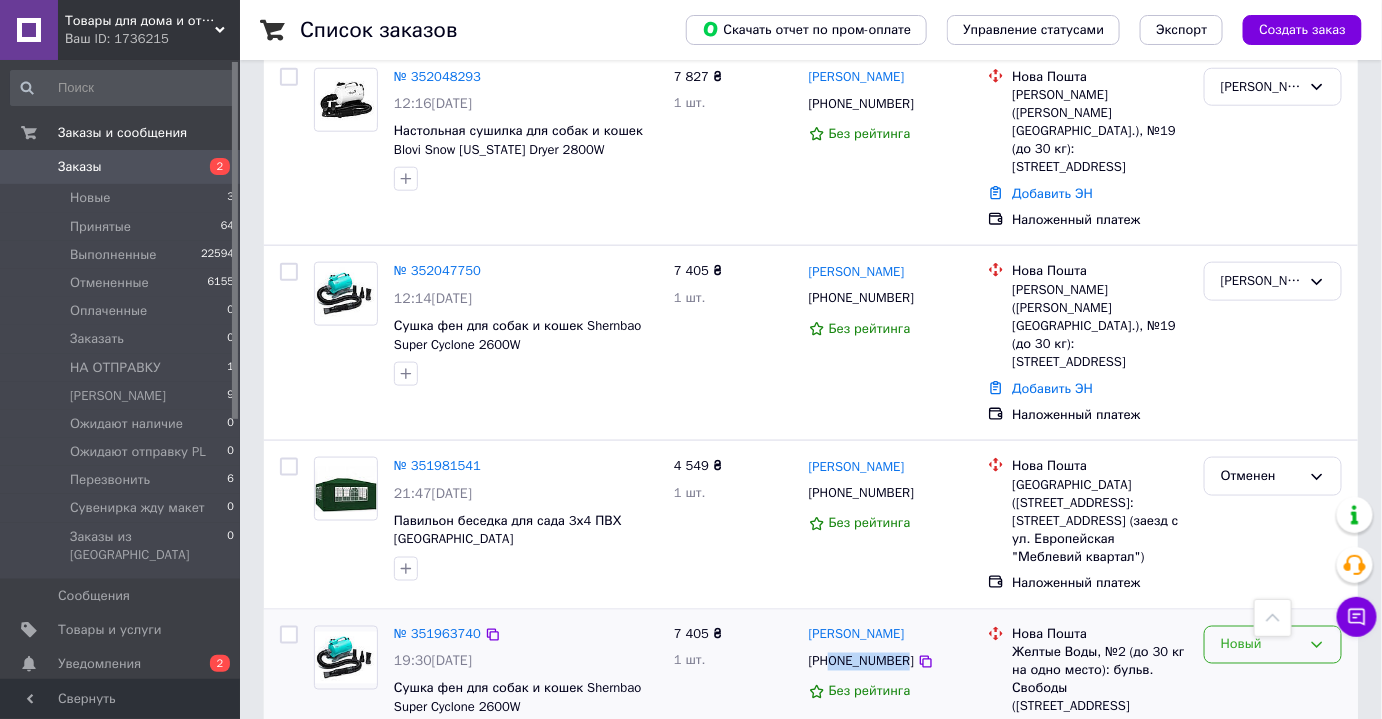 click on "Новый" at bounding box center (1261, 645) 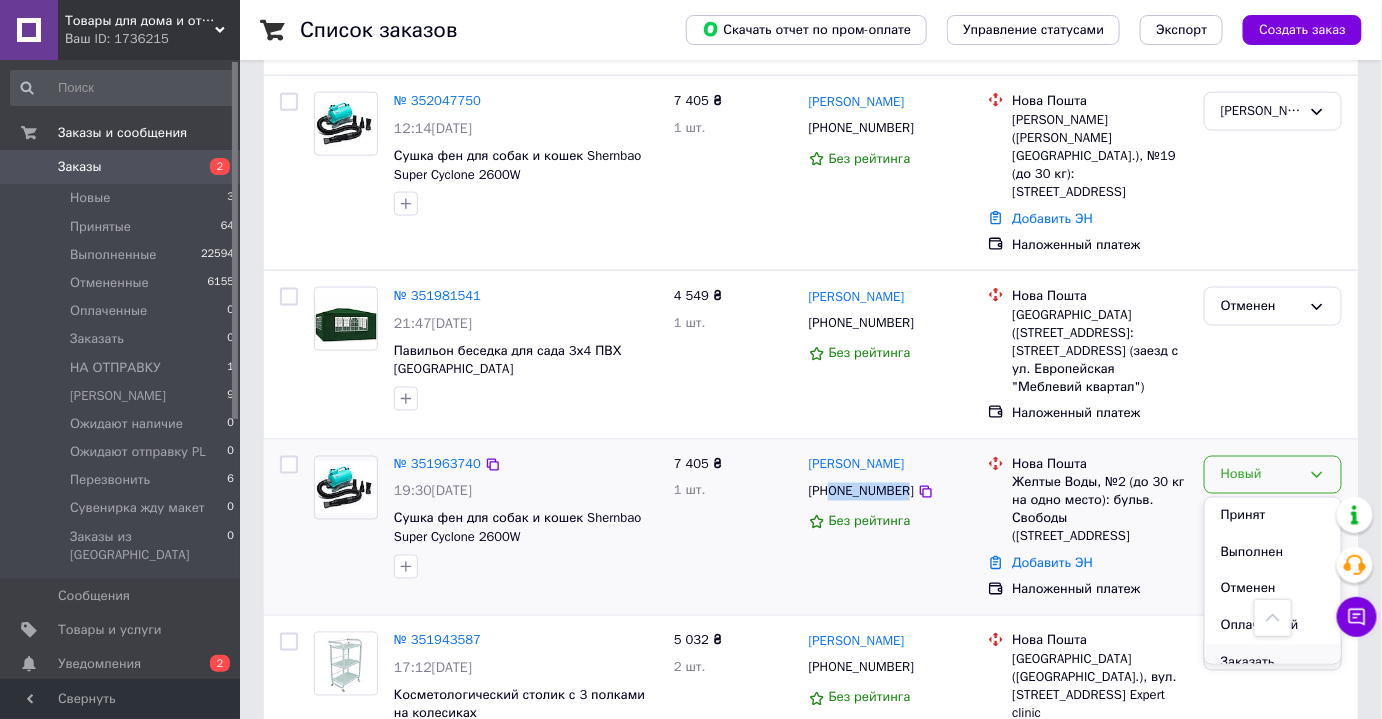 scroll, scrollTop: 818, scrollLeft: 0, axis: vertical 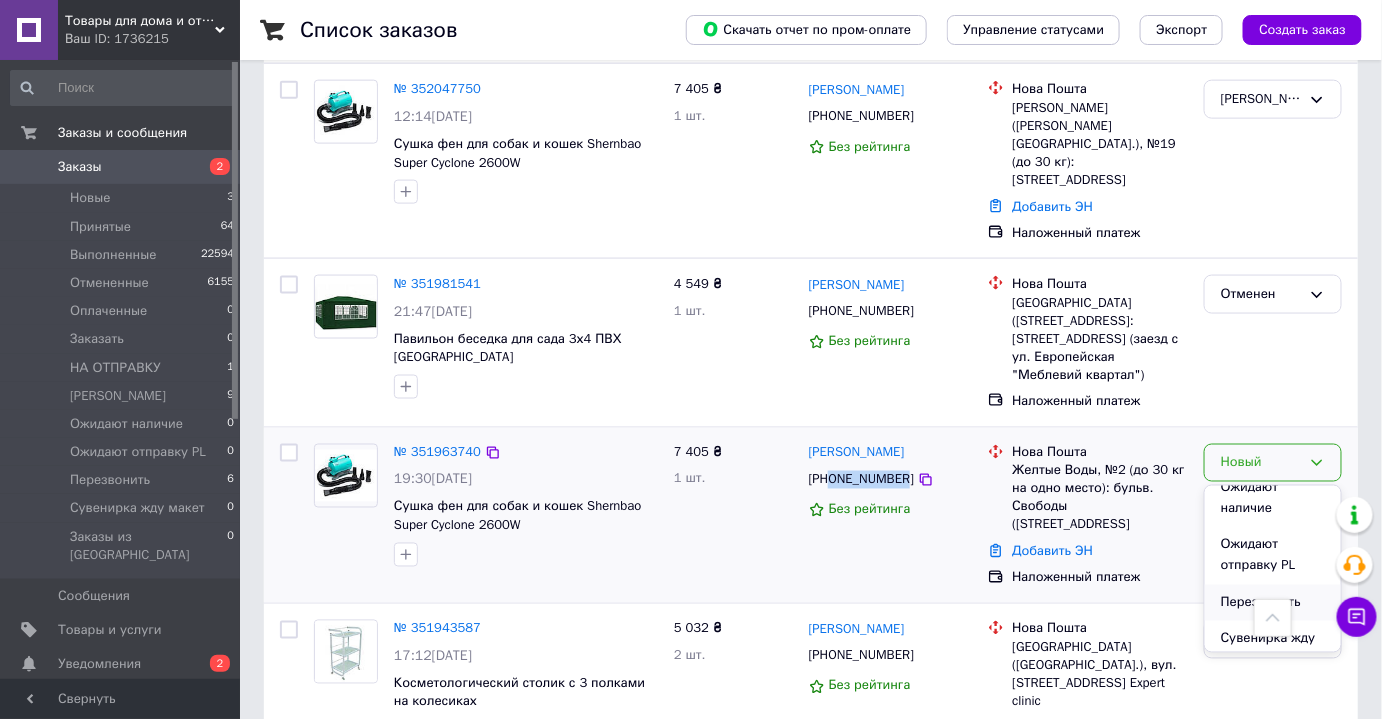 click on "Перезвонить" at bounding box center [1273, 603] 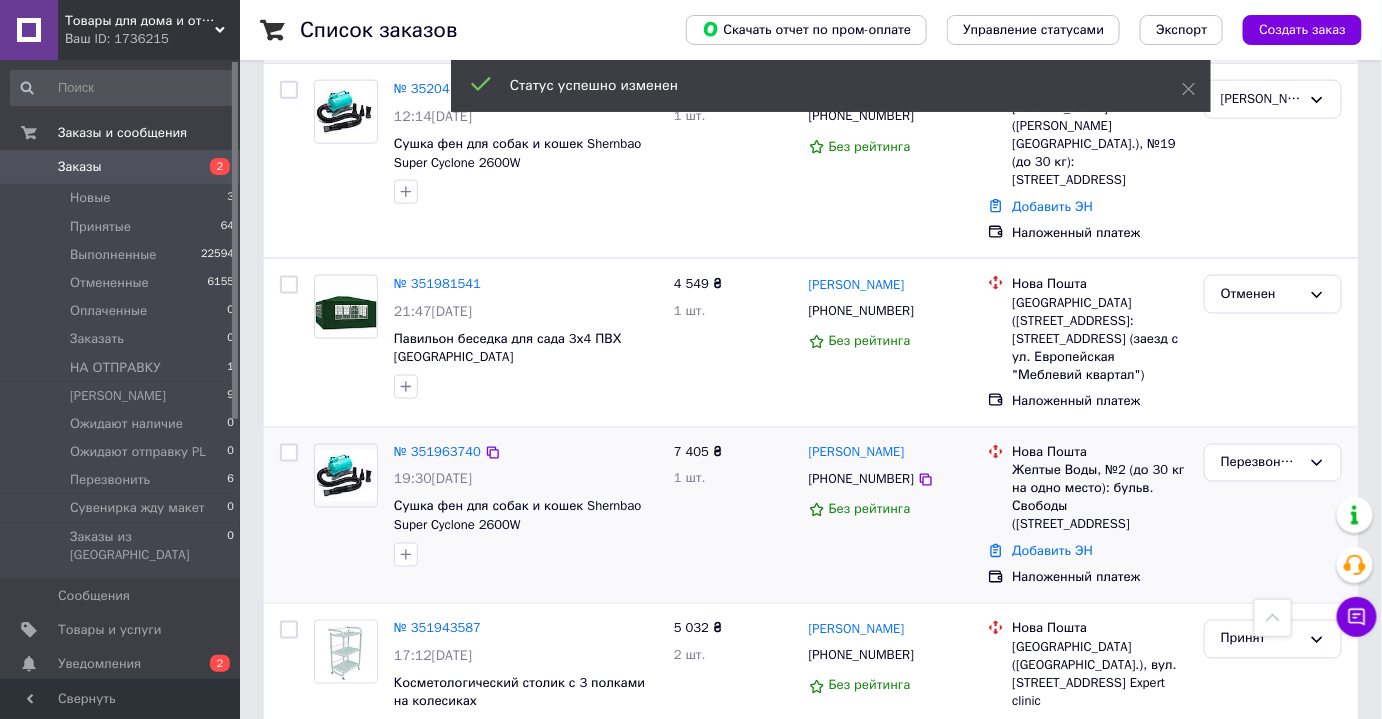 click on "Перезвонить" at bounding box center [1273, 516] 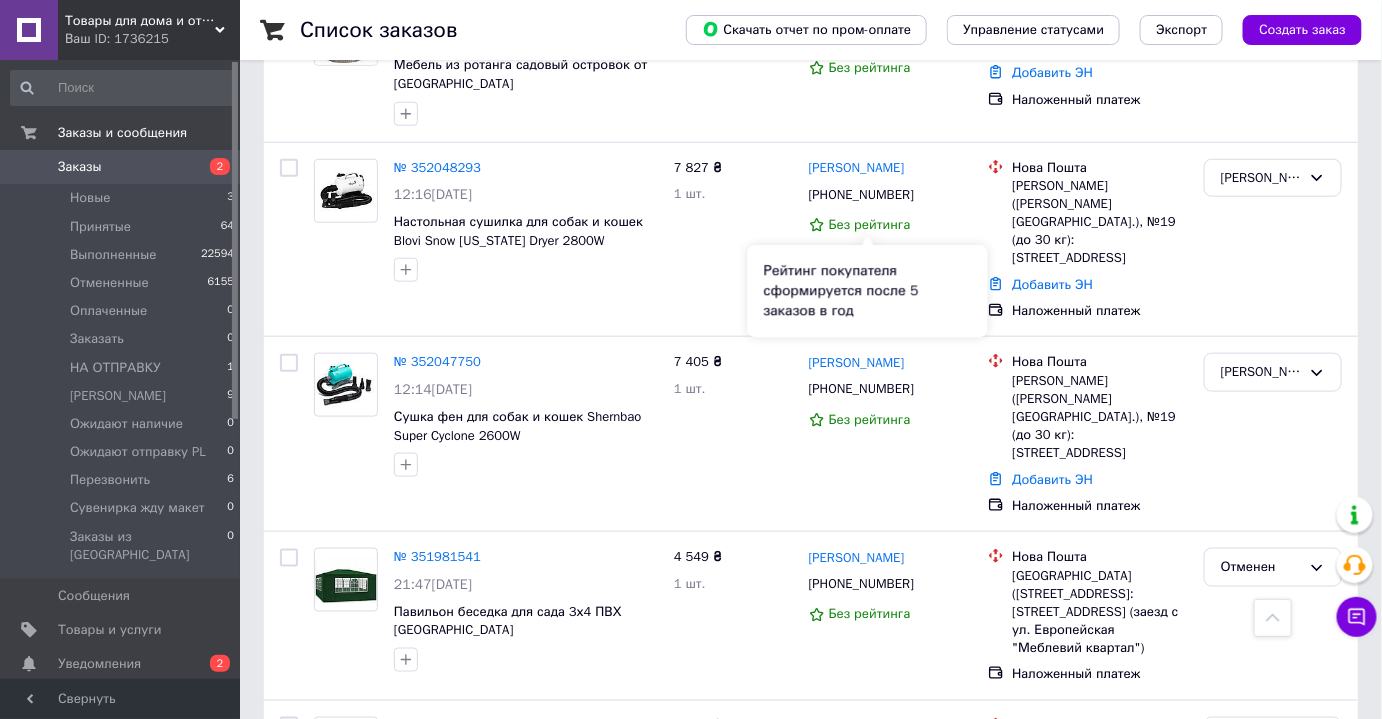 scroll, scrollTop: 272, scrollLeft: 0, axis: vertical 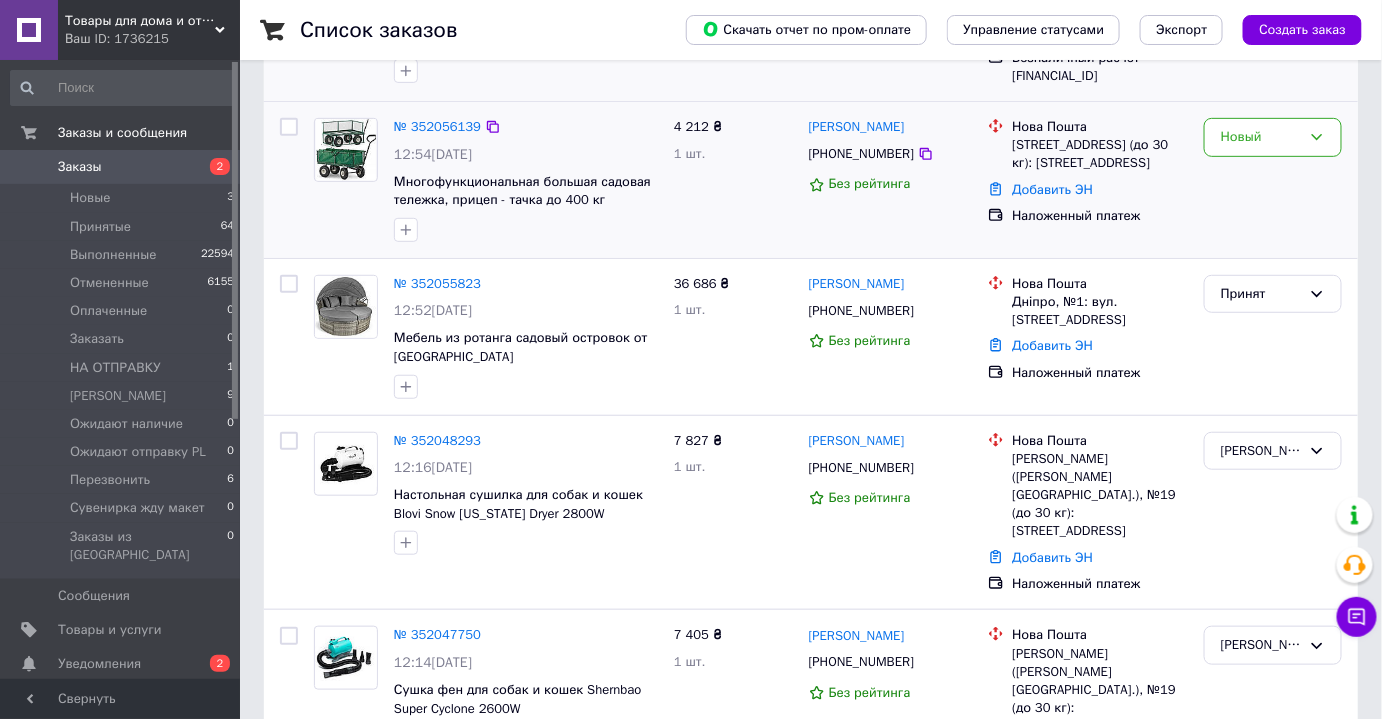 drag, startPoint x: 909, startPoint y: 154, endPoint x: 837, endPoint y: 148, distance: 72.249565 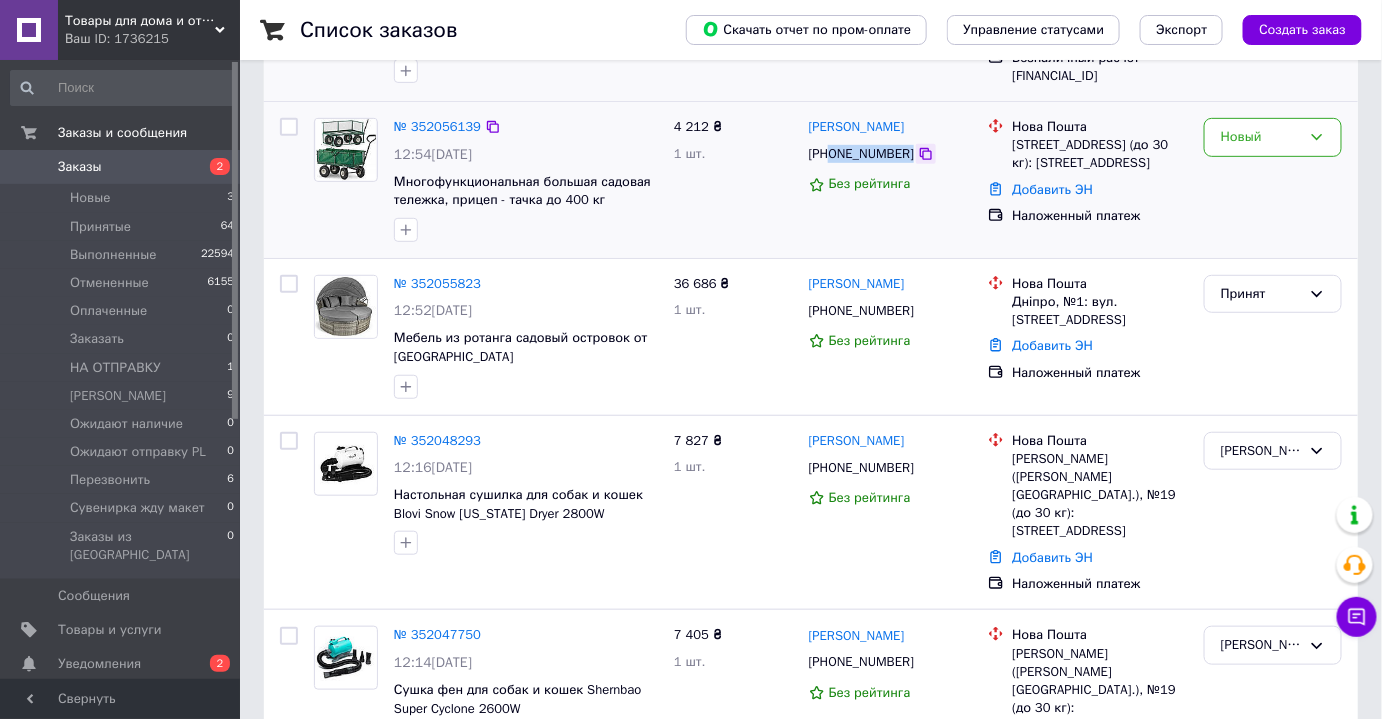 drag, startPoint x: 830, startPoint y: 153, endPoint x: 908, endPoint y: 155, distance: 78.025635 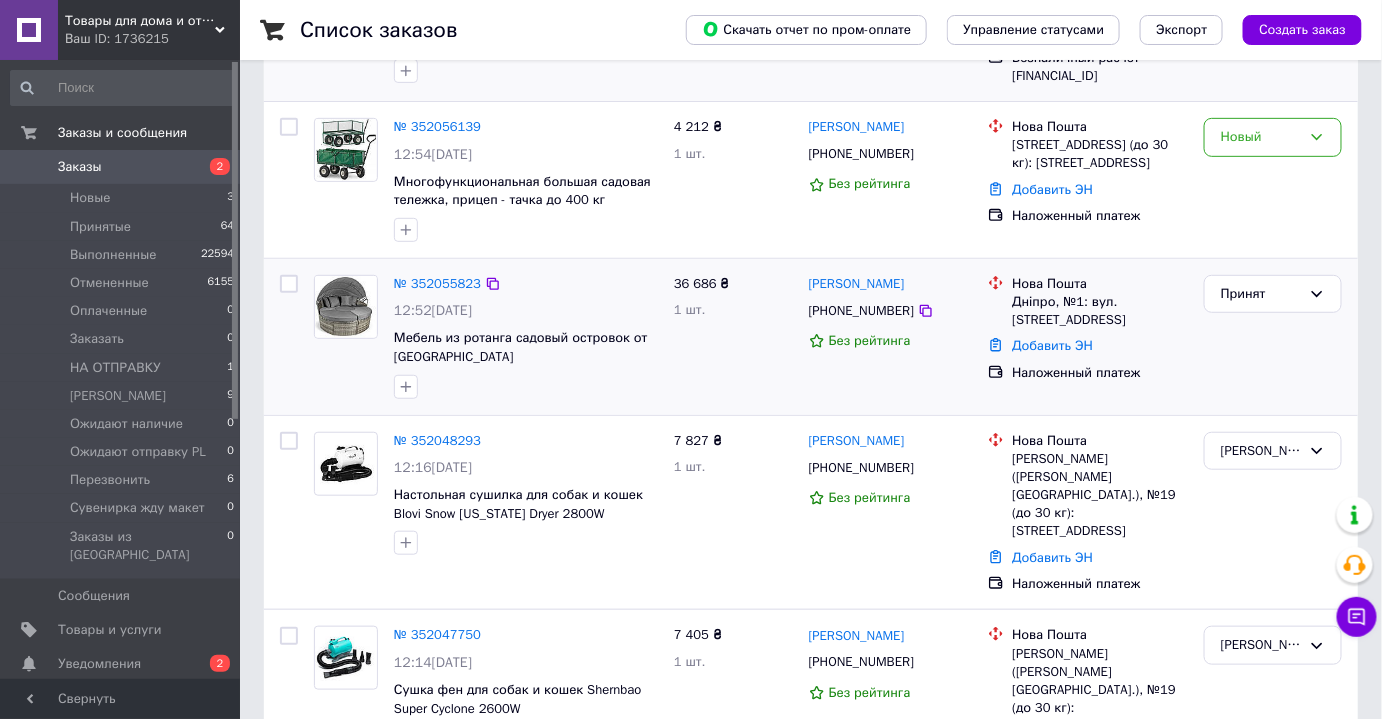click on "Принят" at bounding box center (1273, 337) 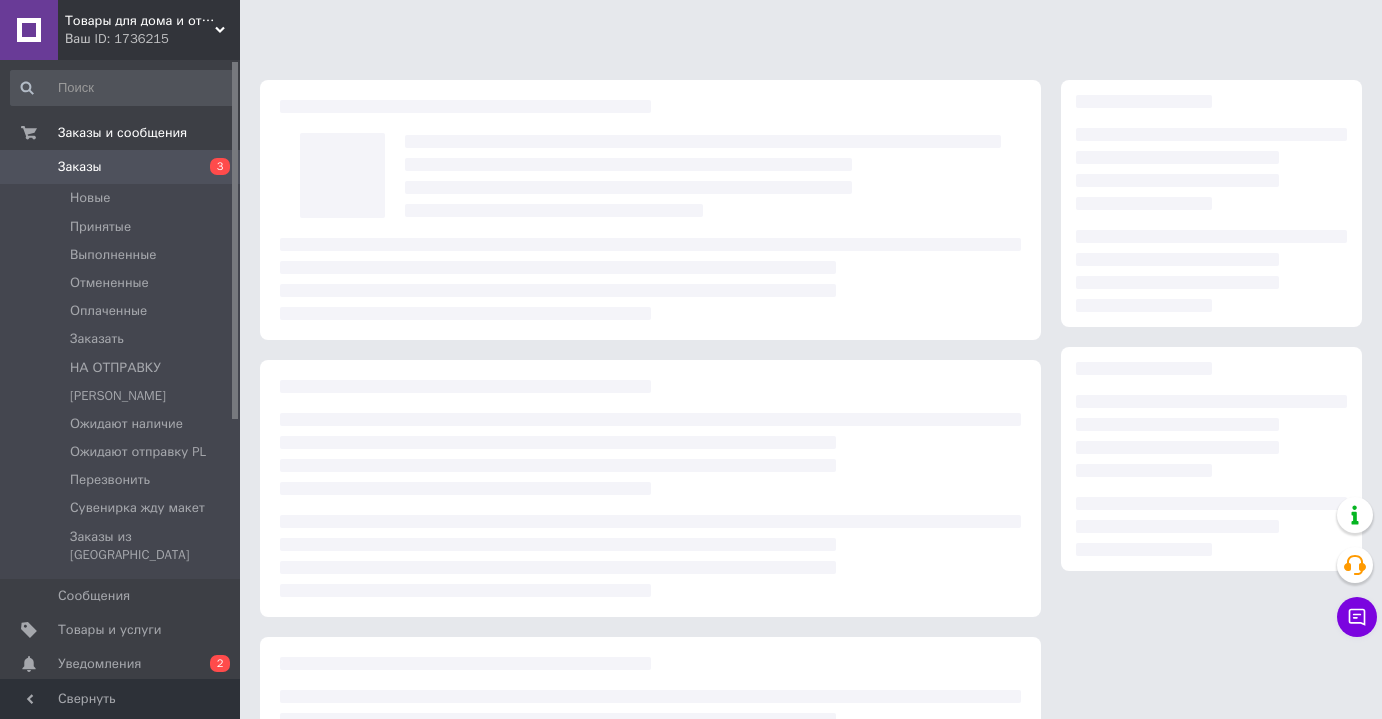scroll, scrollTop: 0, scrollLeft: 0, axis: both 